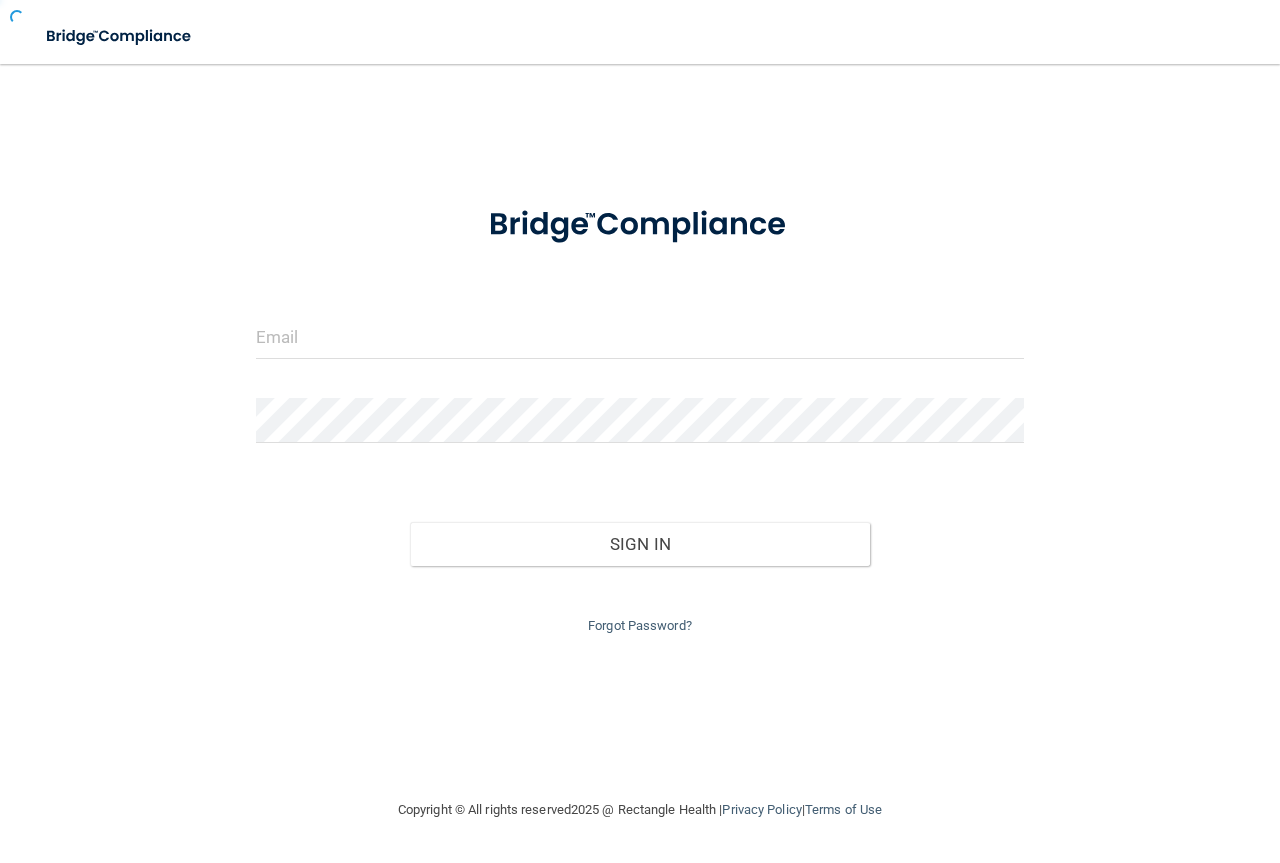 scroll, scrollTop: 0, scrollLeft: 0, axis: both 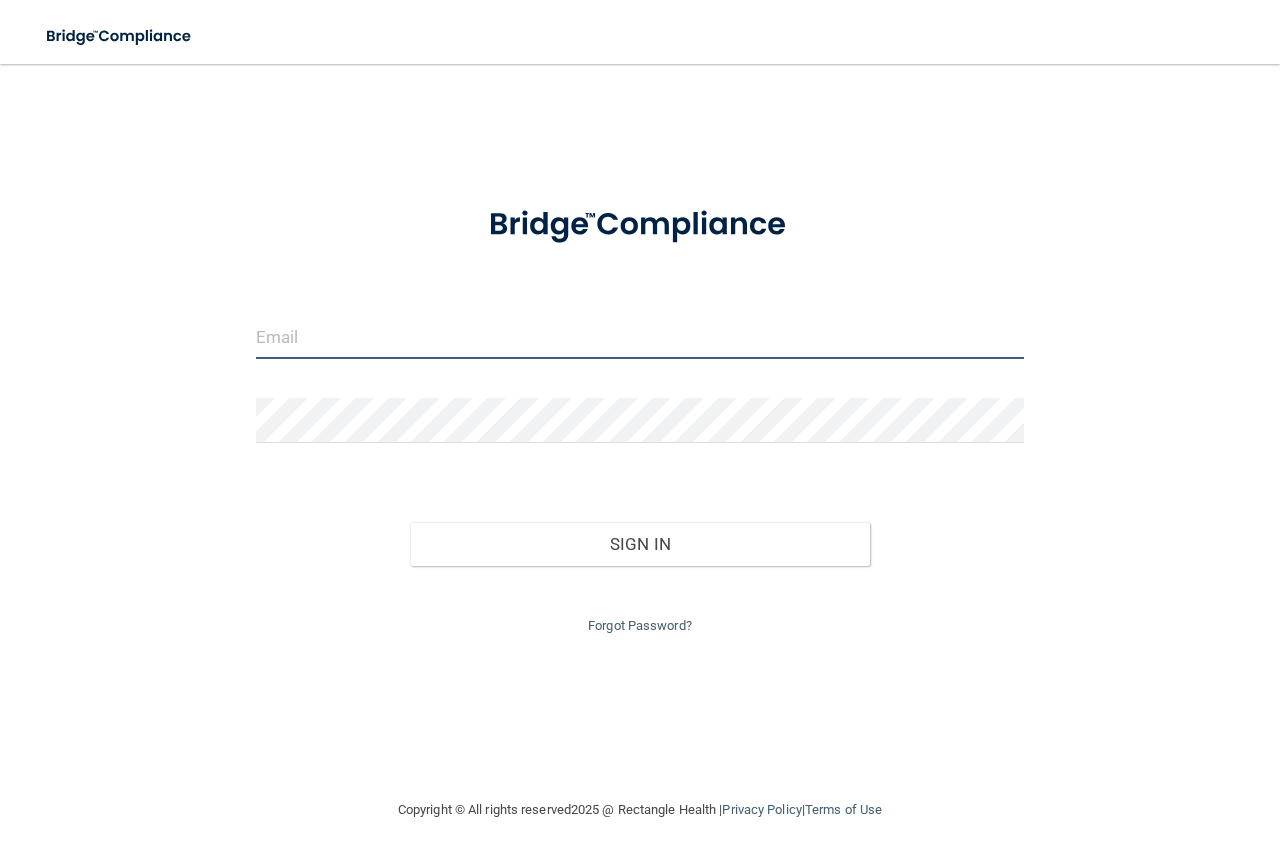 click at bounding box center (640, 336) 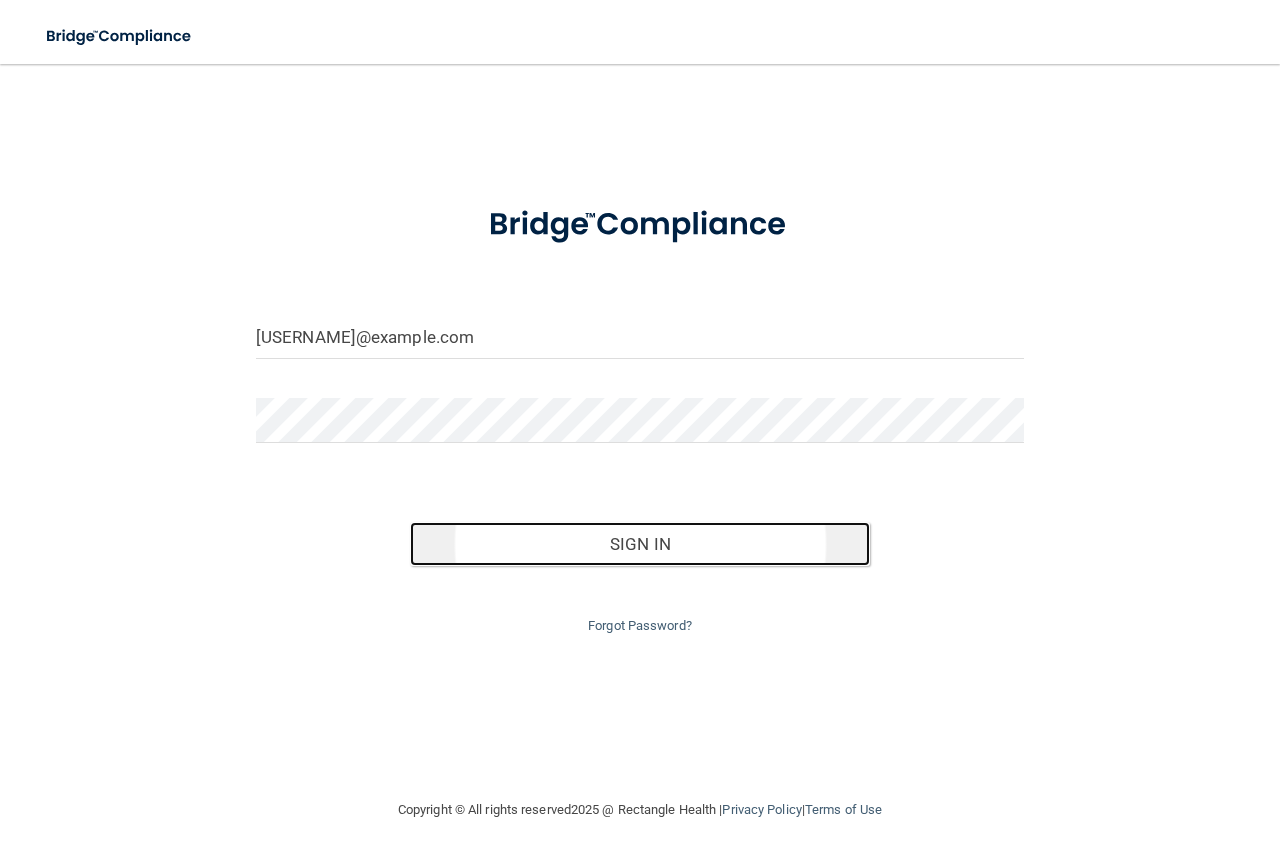 click on "Sign In" at bounding box center (640, 544) 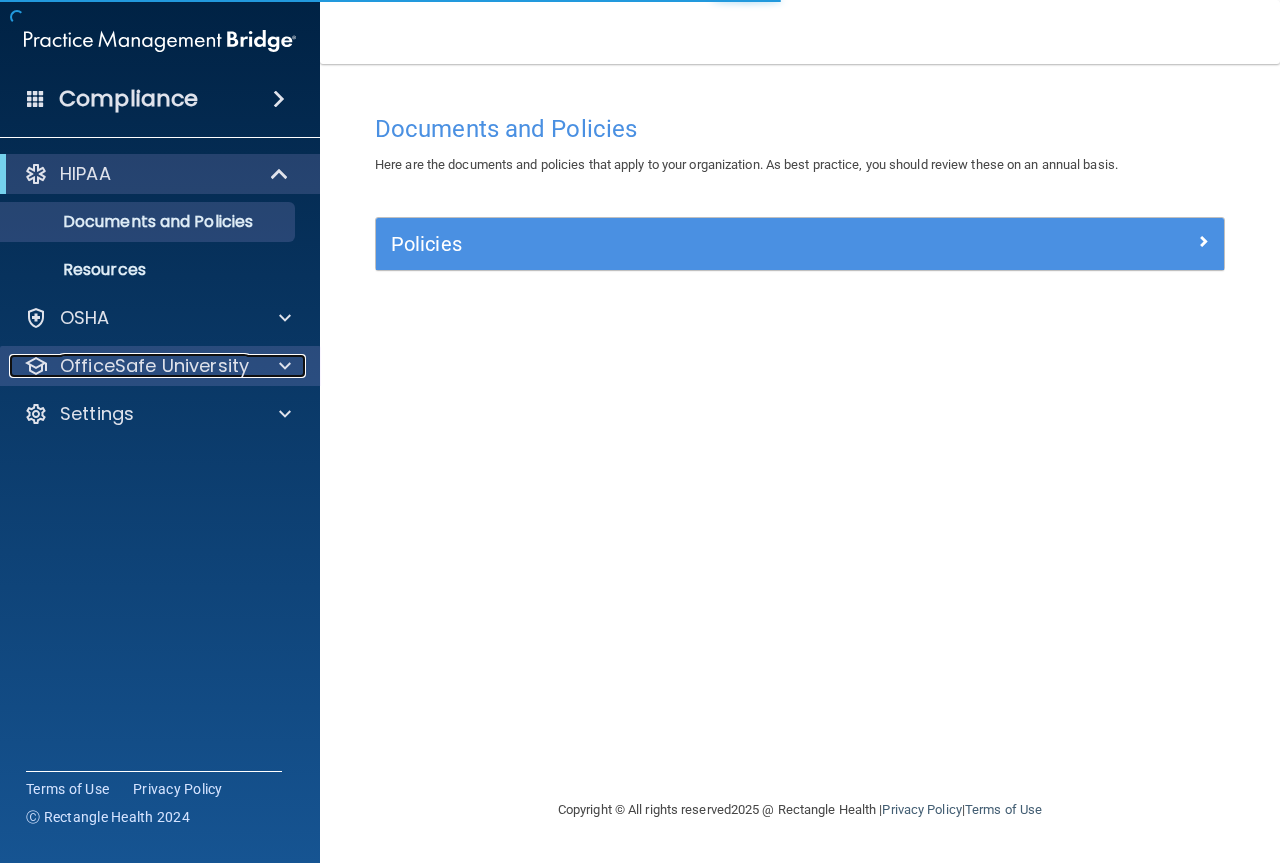 click on "OfficeSafe University" at bounding box center (154, 366) 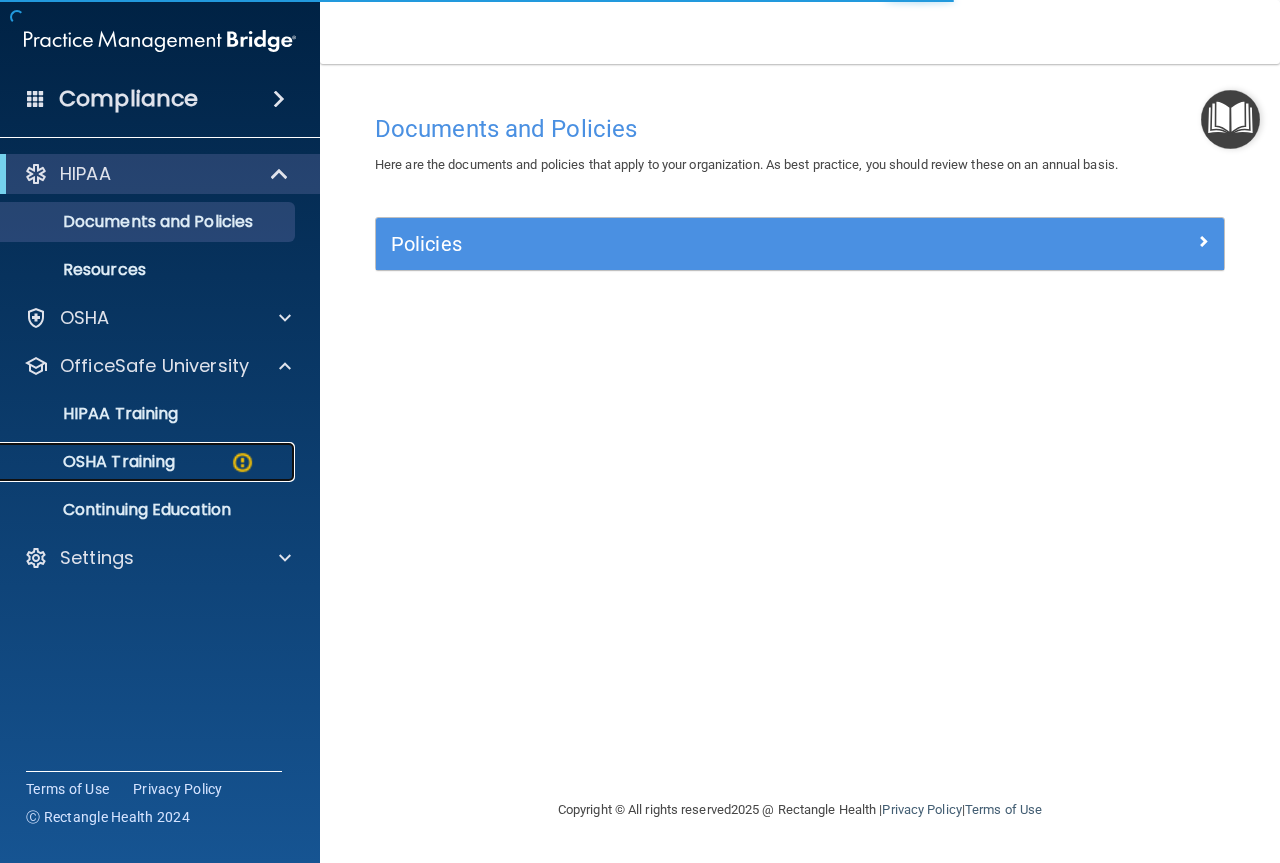 click on "OSHA Training" at bounding box center (94, 462) 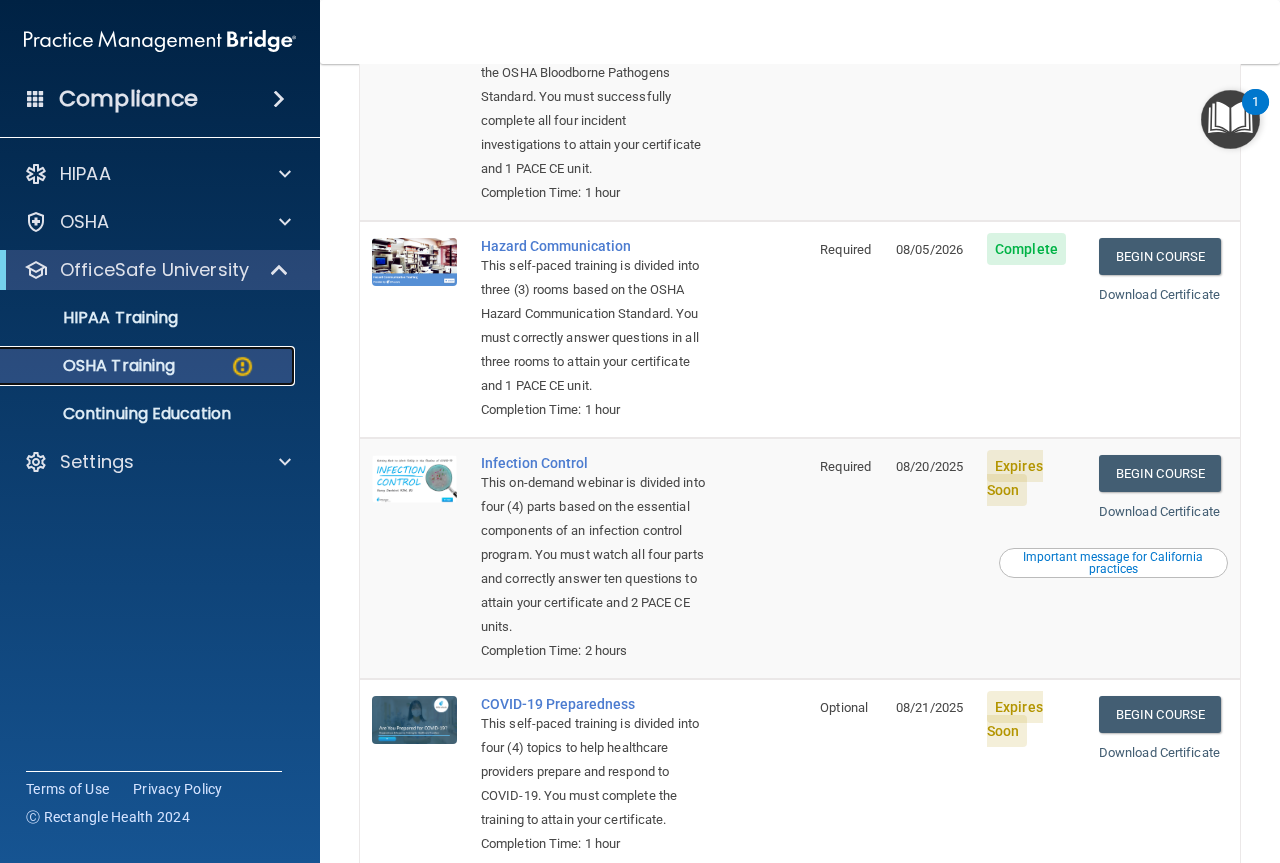 scroll, scrollTop: 488, scrollLeft: 0, axis: vertical 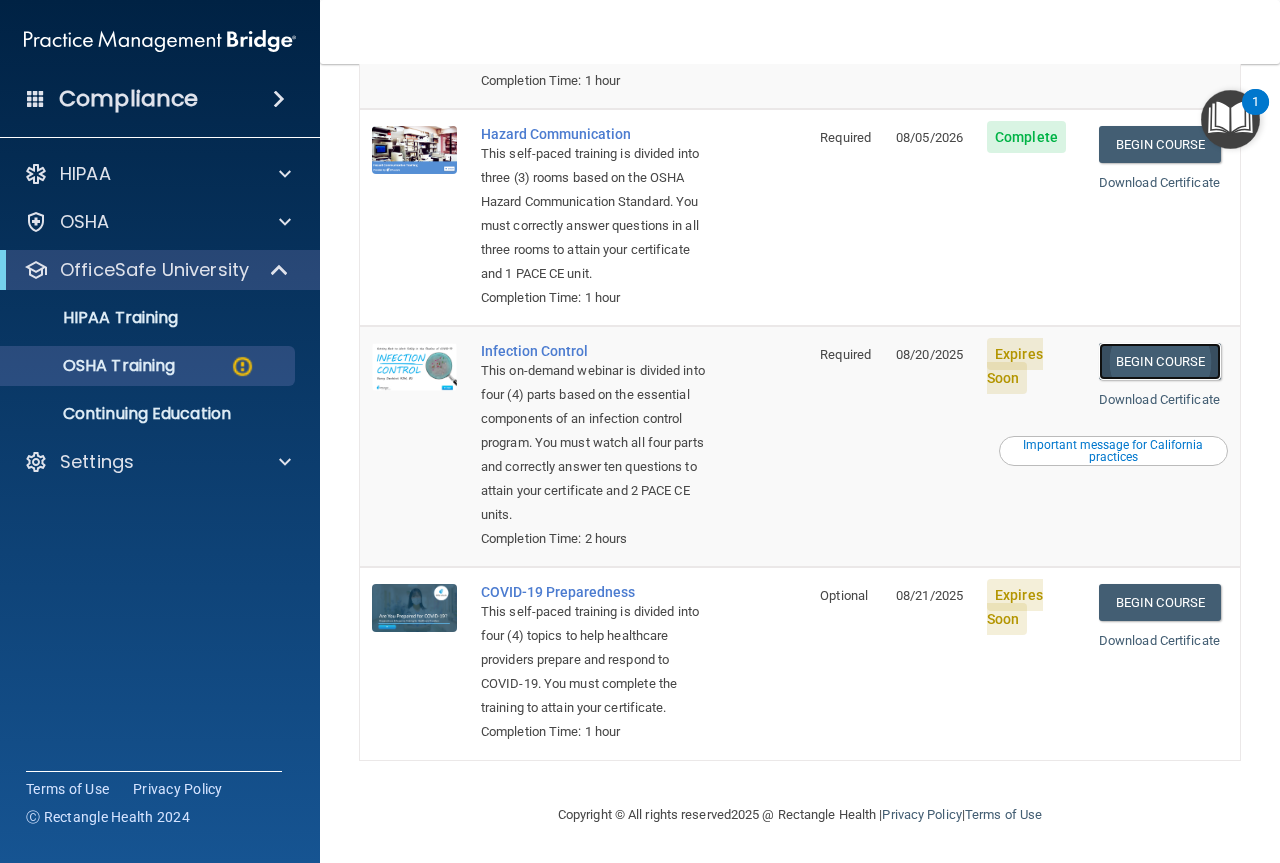 click on "Begin Course" at bounding box center [1160, 361] 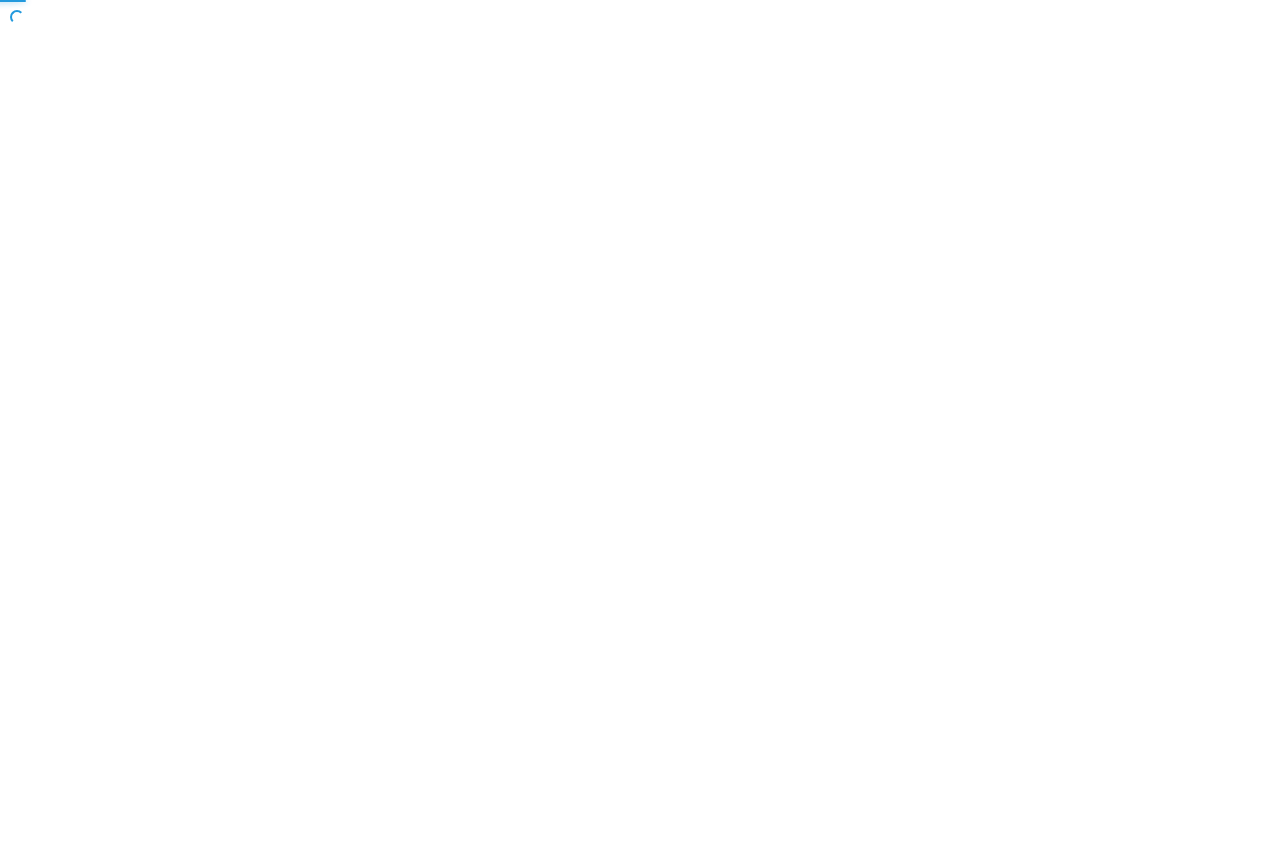 scroll, scrollTop: 0, scrollLeft: 0, axis: both 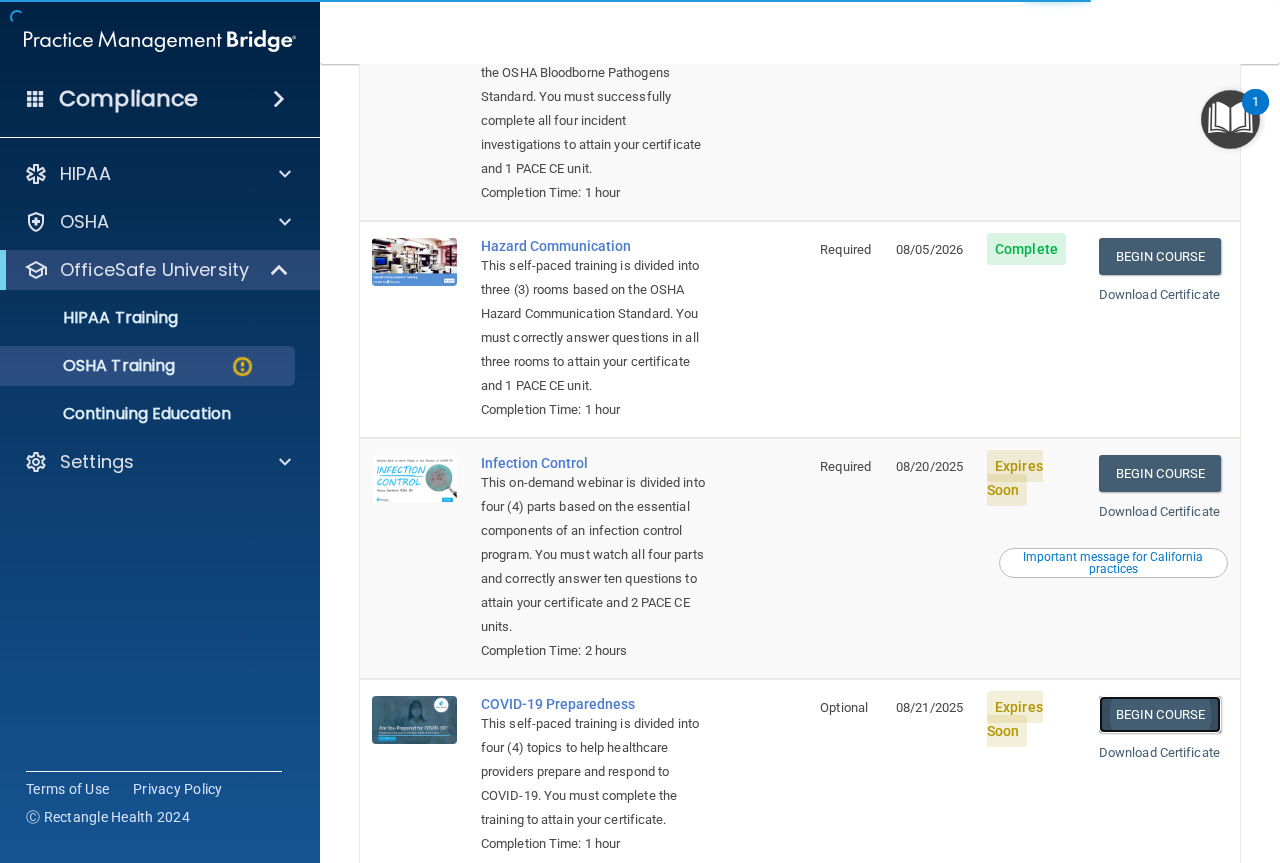 click on "Begin Course" at bounding box center (1160, 714) 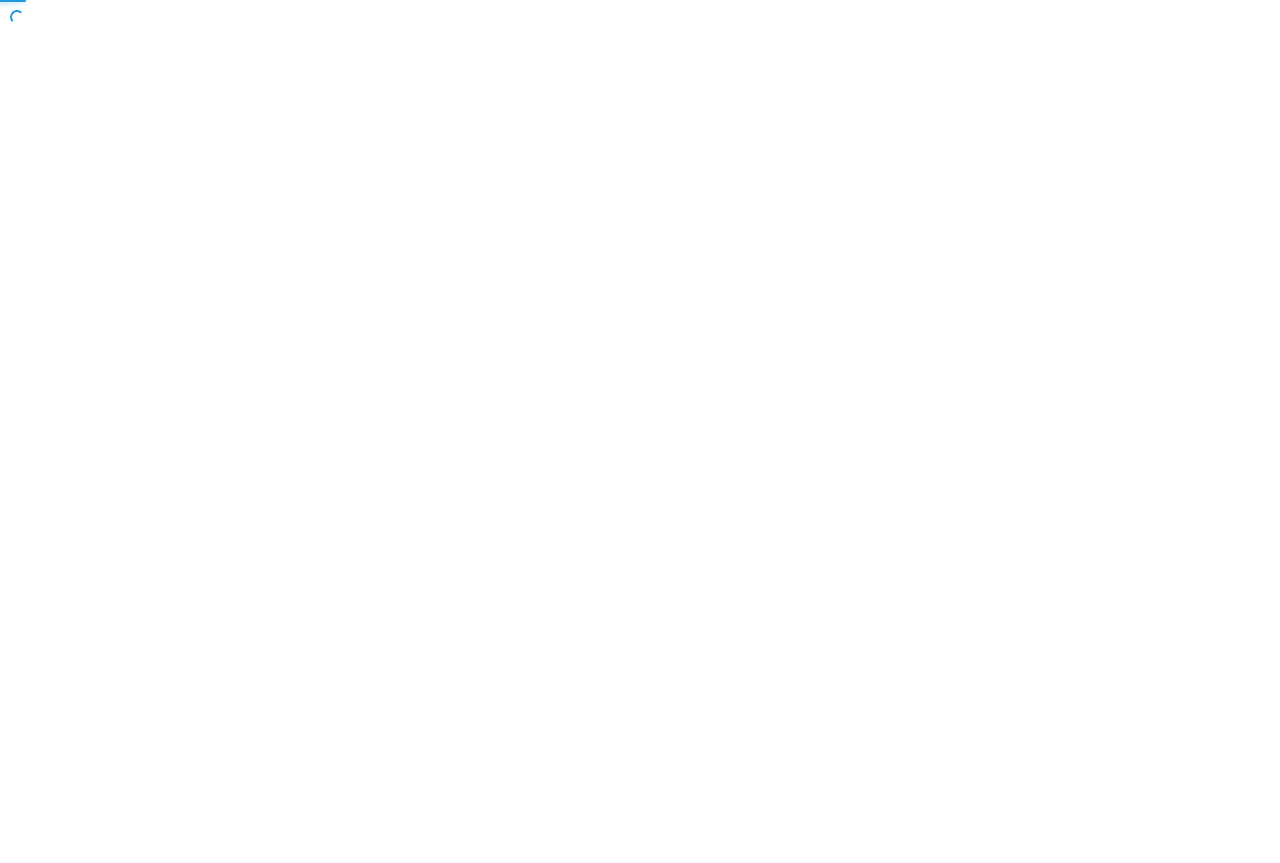 scroll, scrollTop: 0, scrollLeft: 0, axis: both 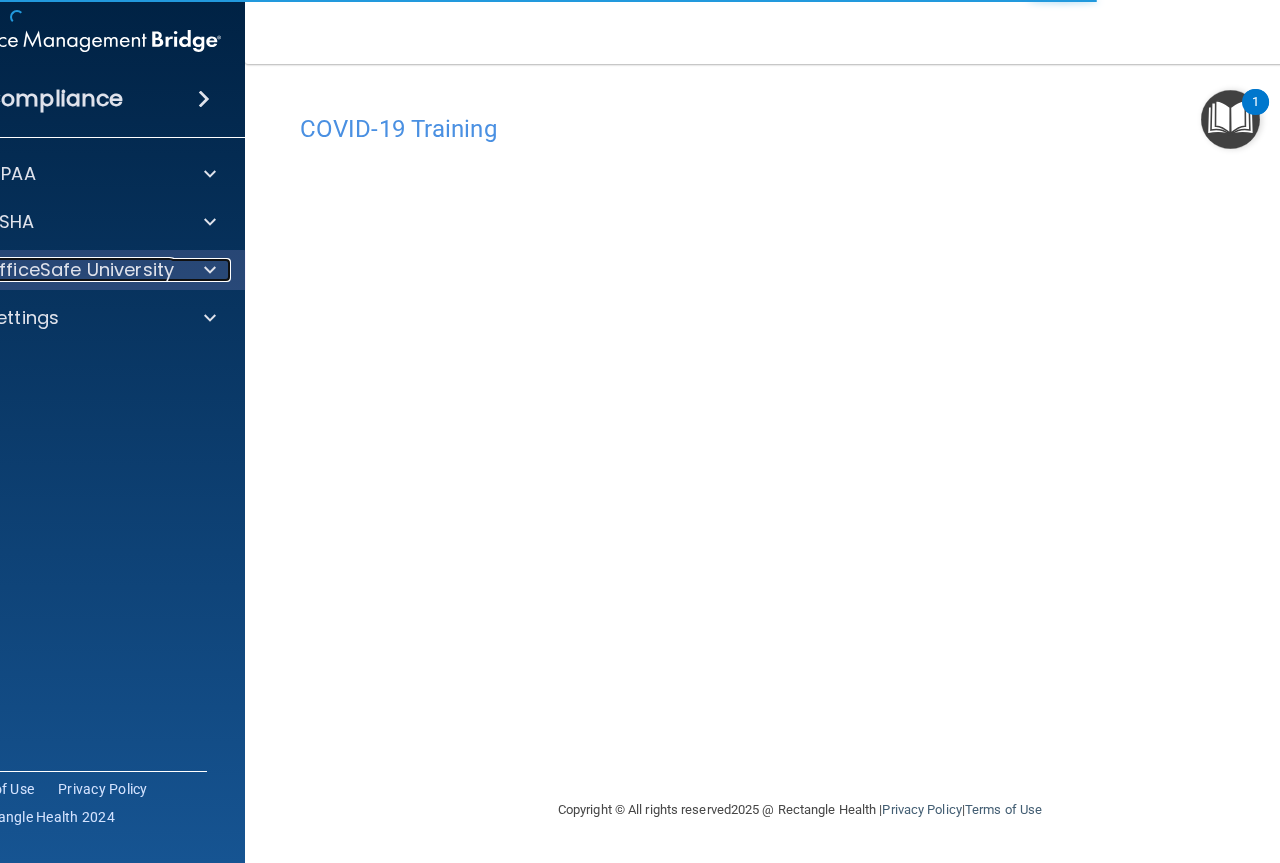 click on "OfficeSafe University" at bounding box center (79, 270) 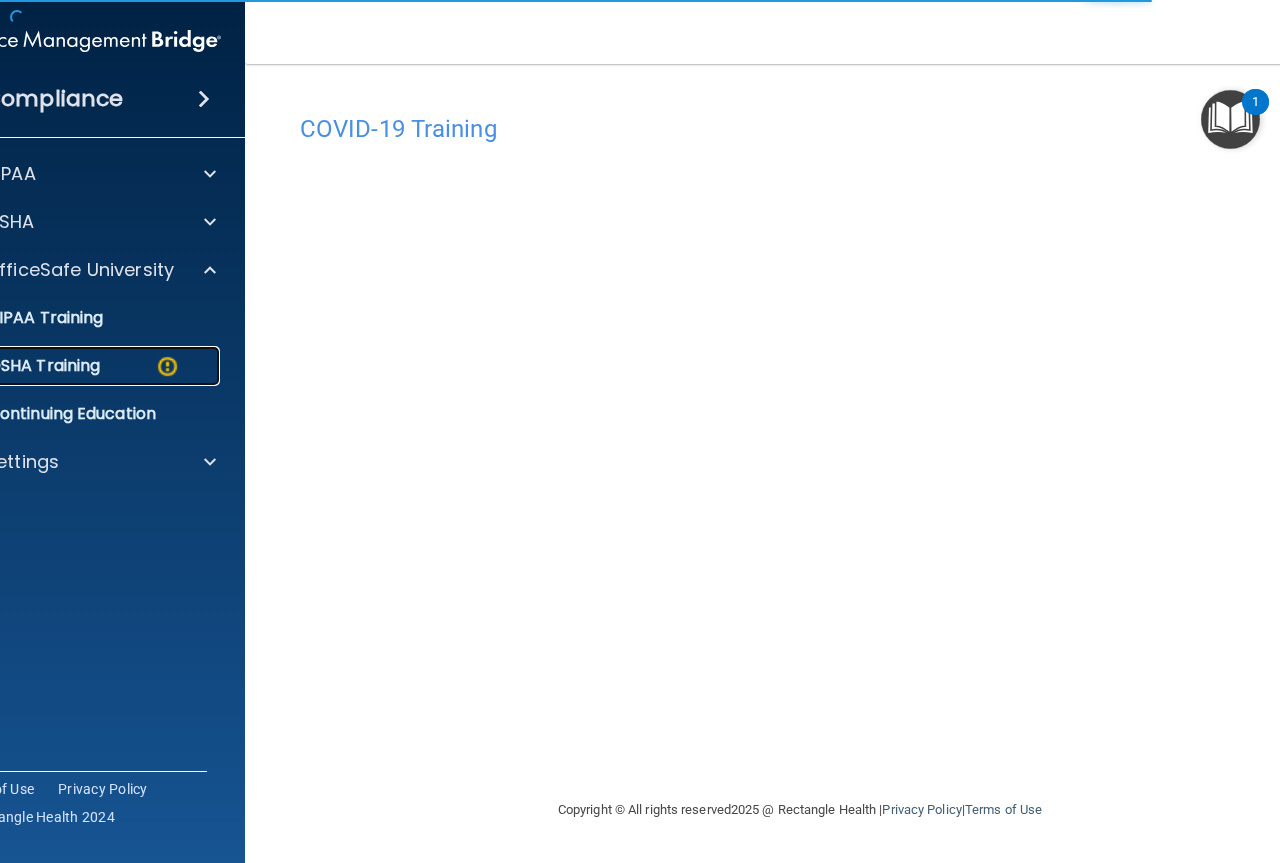 click on "OSHA Training" at bounding box center (62, 366) 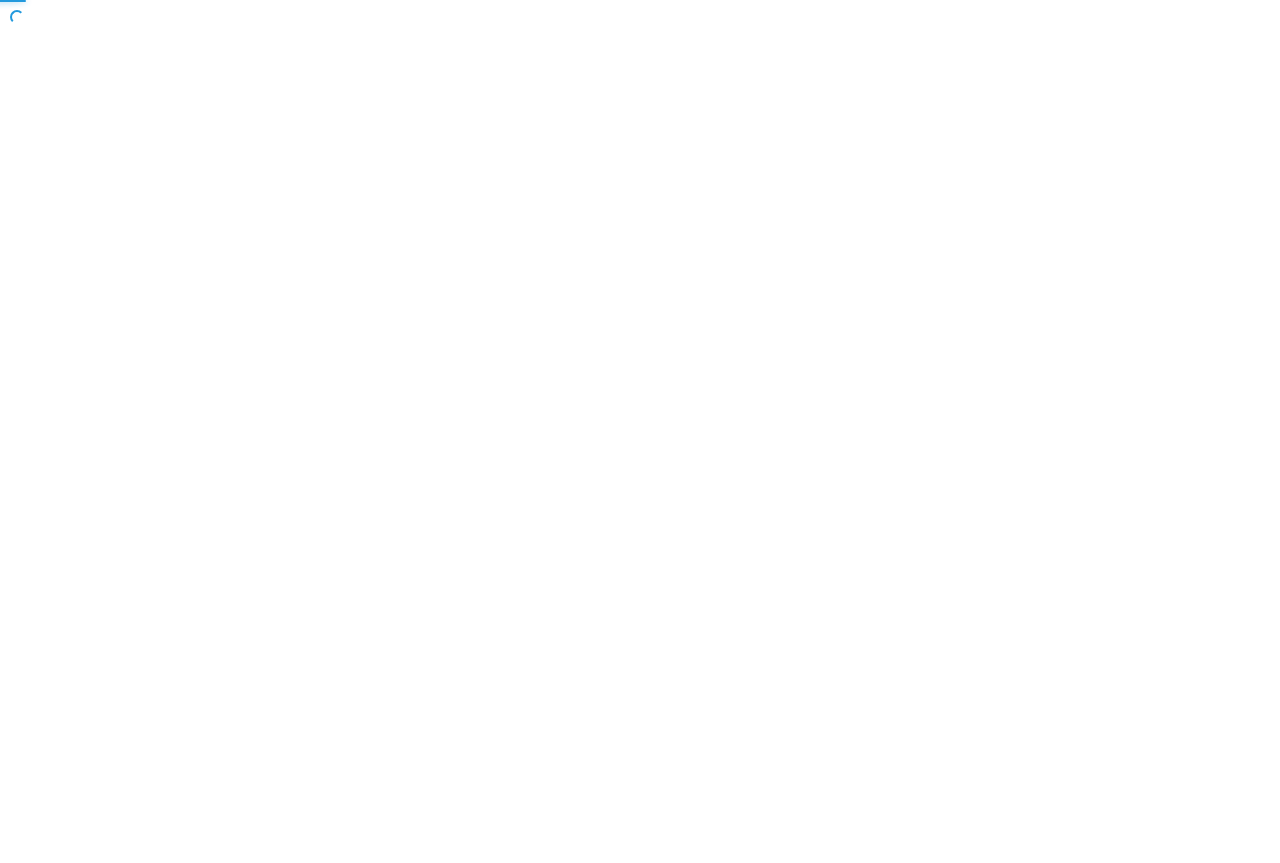 scroll, scrollTop: 0, scrollLeft: 0, axis: both 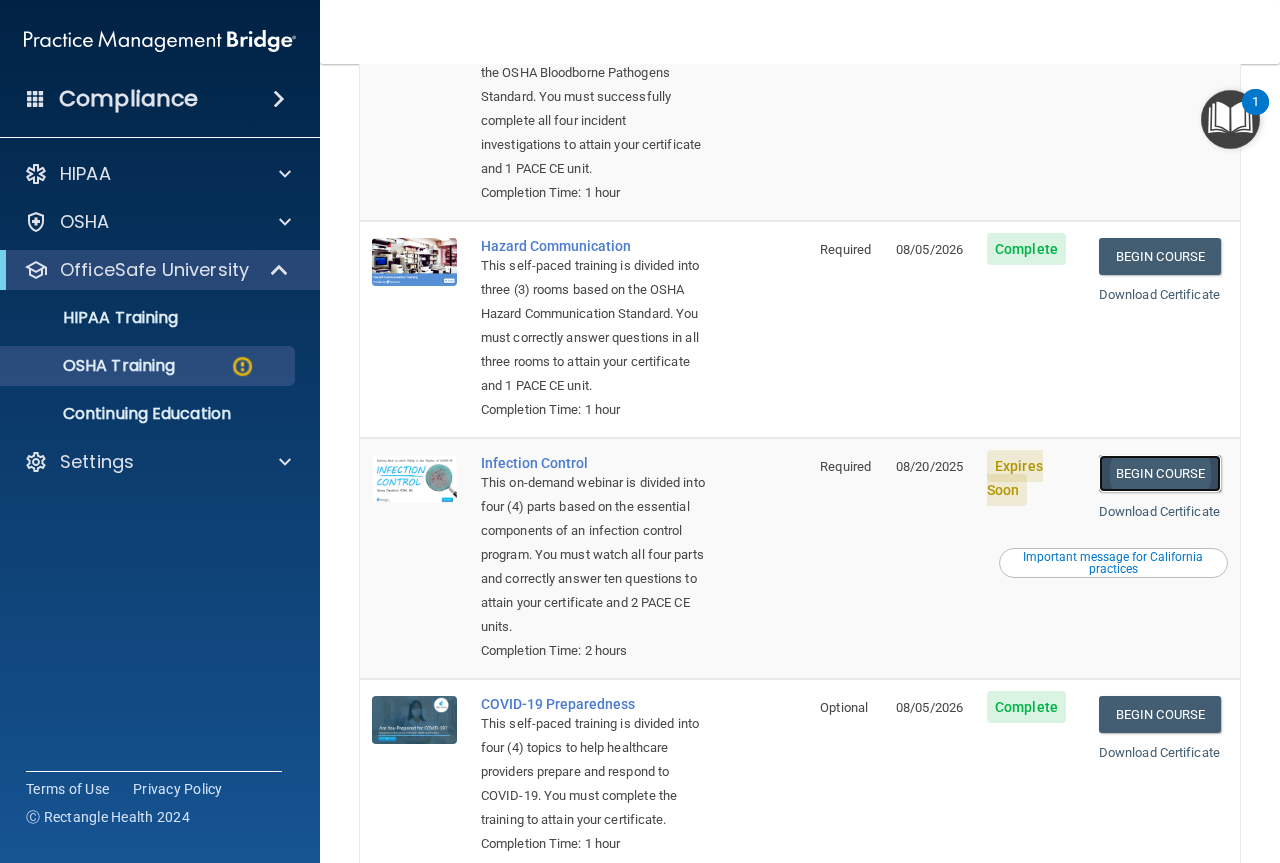click on "Begin Course" at bounding box center (1160, 473) 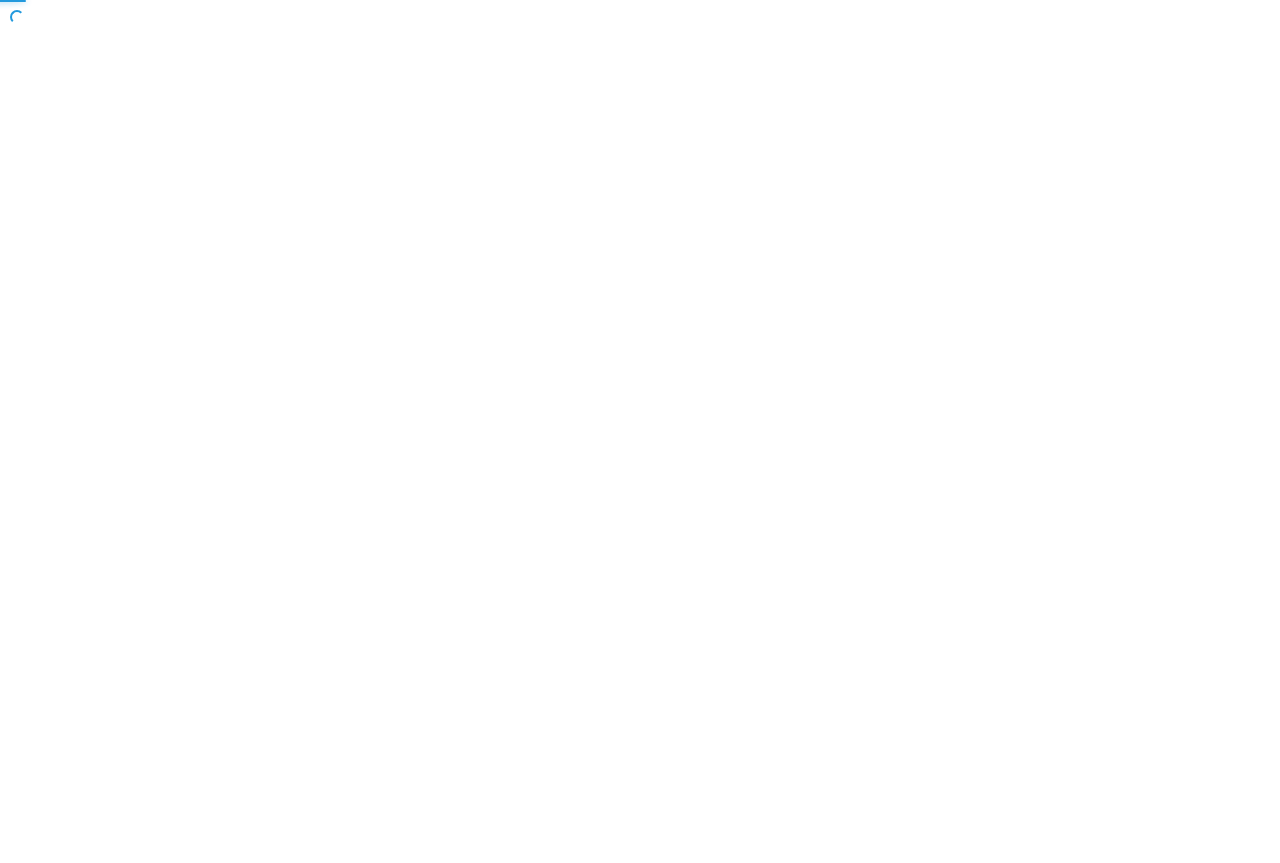 scroll, scrollTop: 0, scrollLeft: 0, axis: both 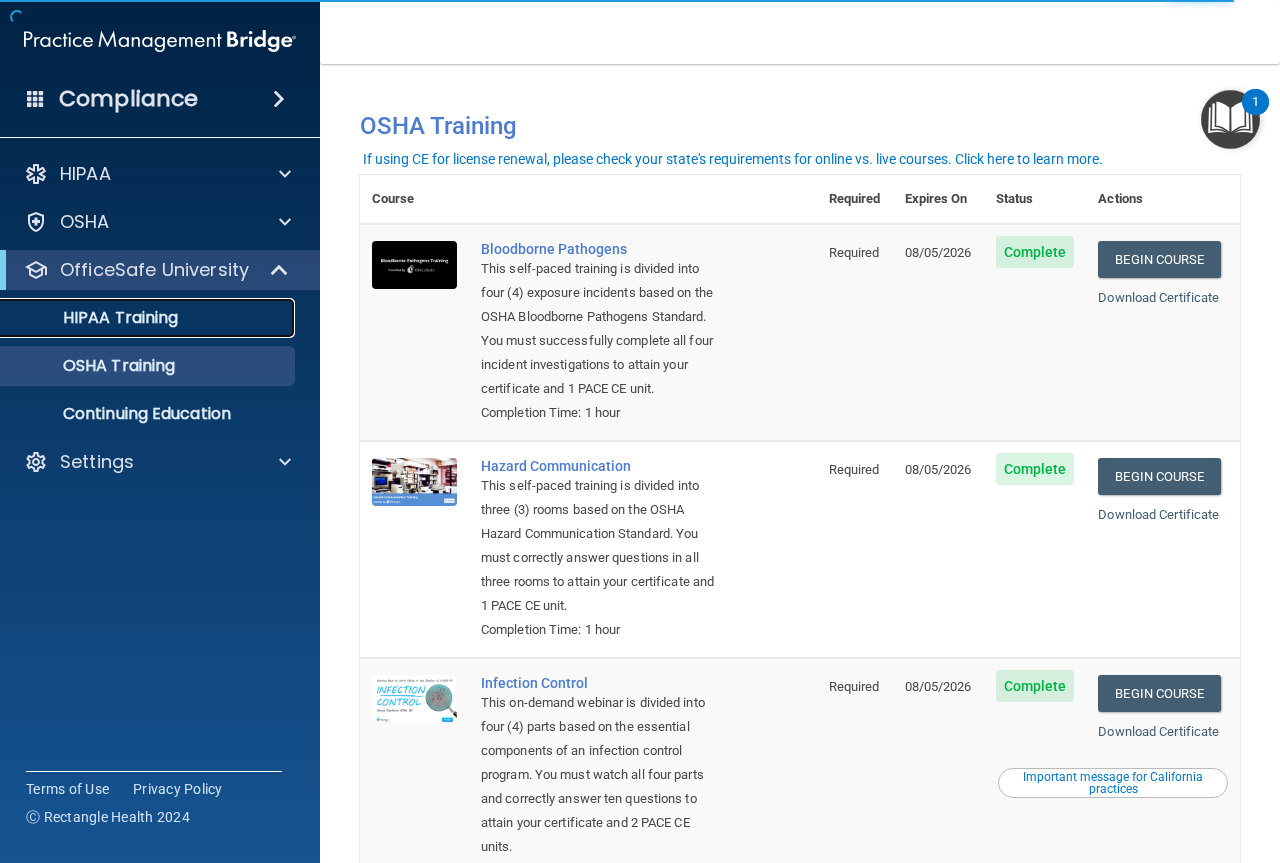 click on "HIPAA Training" at bounding box center [149, 318] 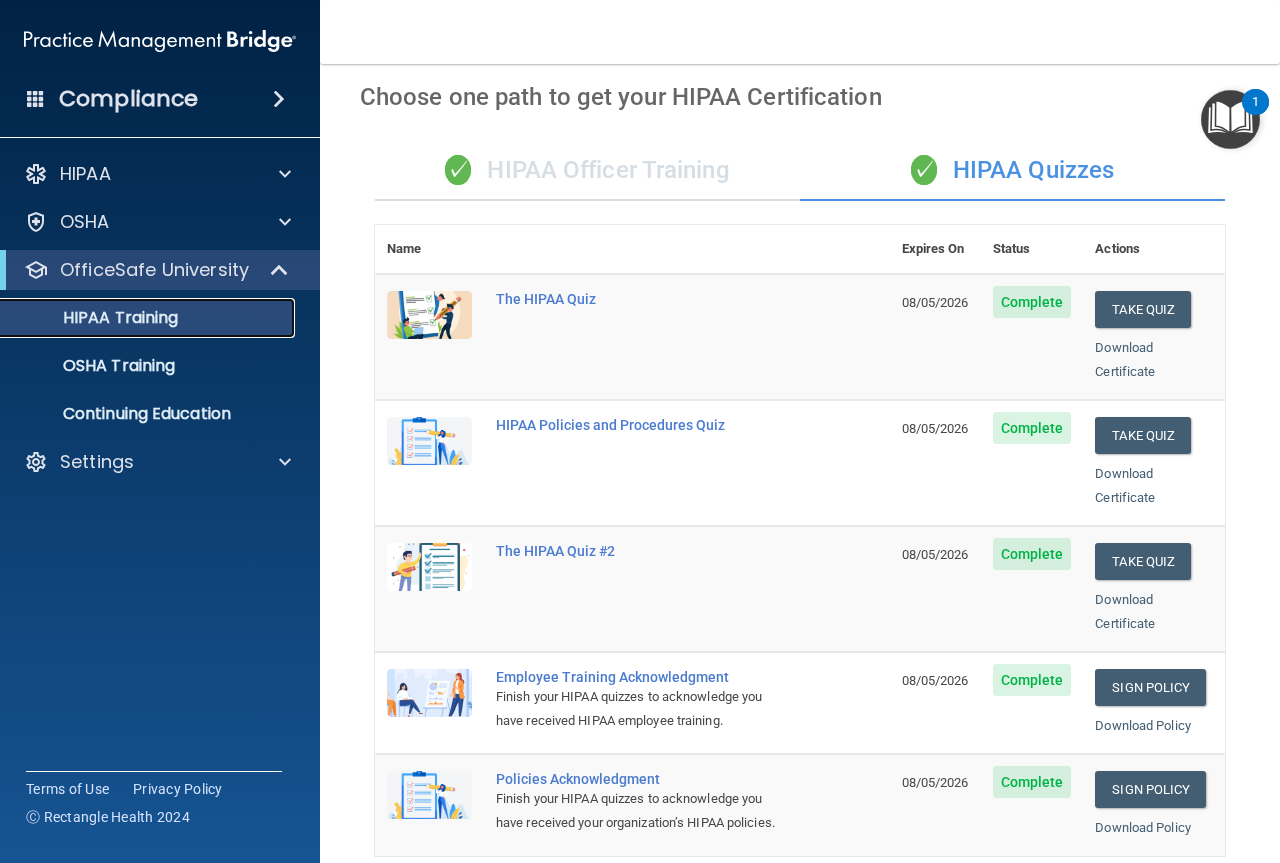 scroll, scrollTop: 0, scrollLeft: 0, axis: both 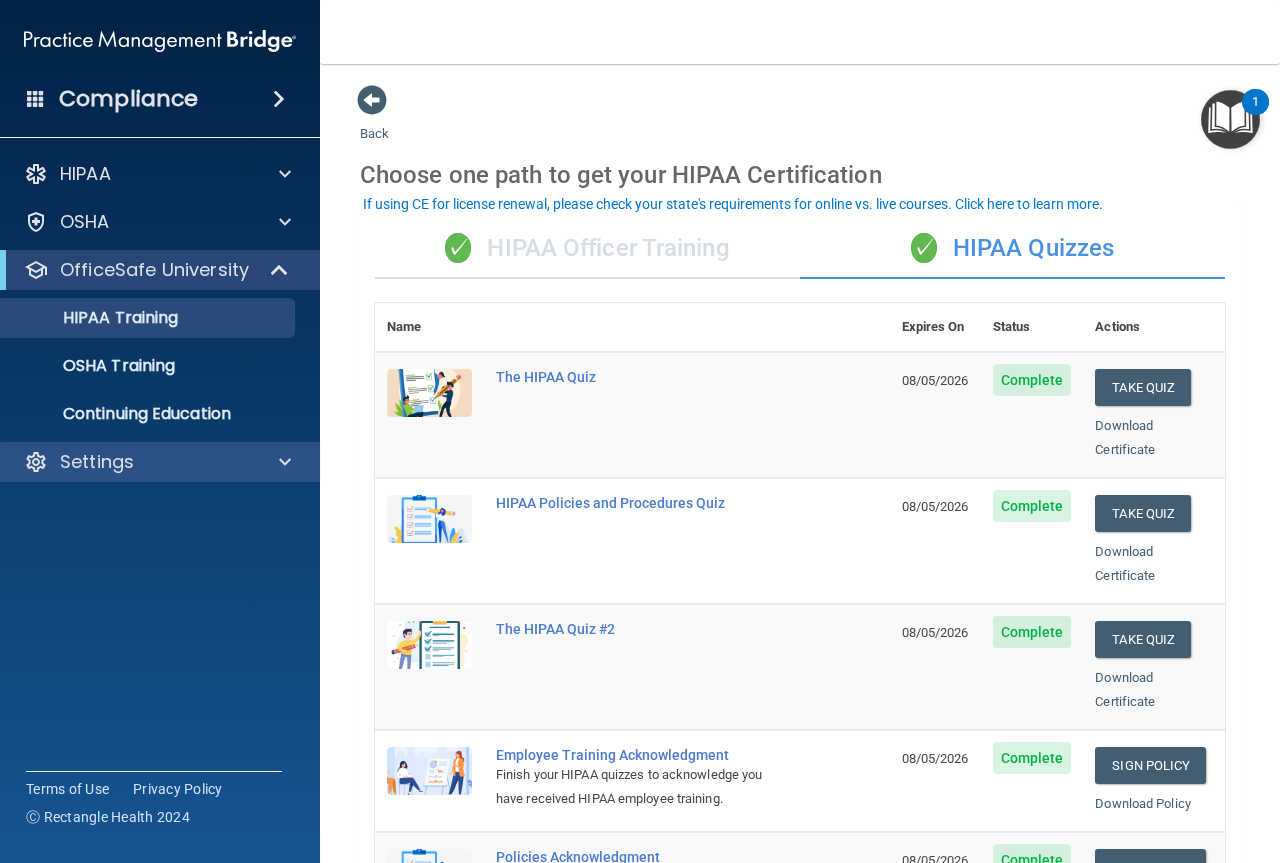 click on "Settings" at bounding box center [160, 462] 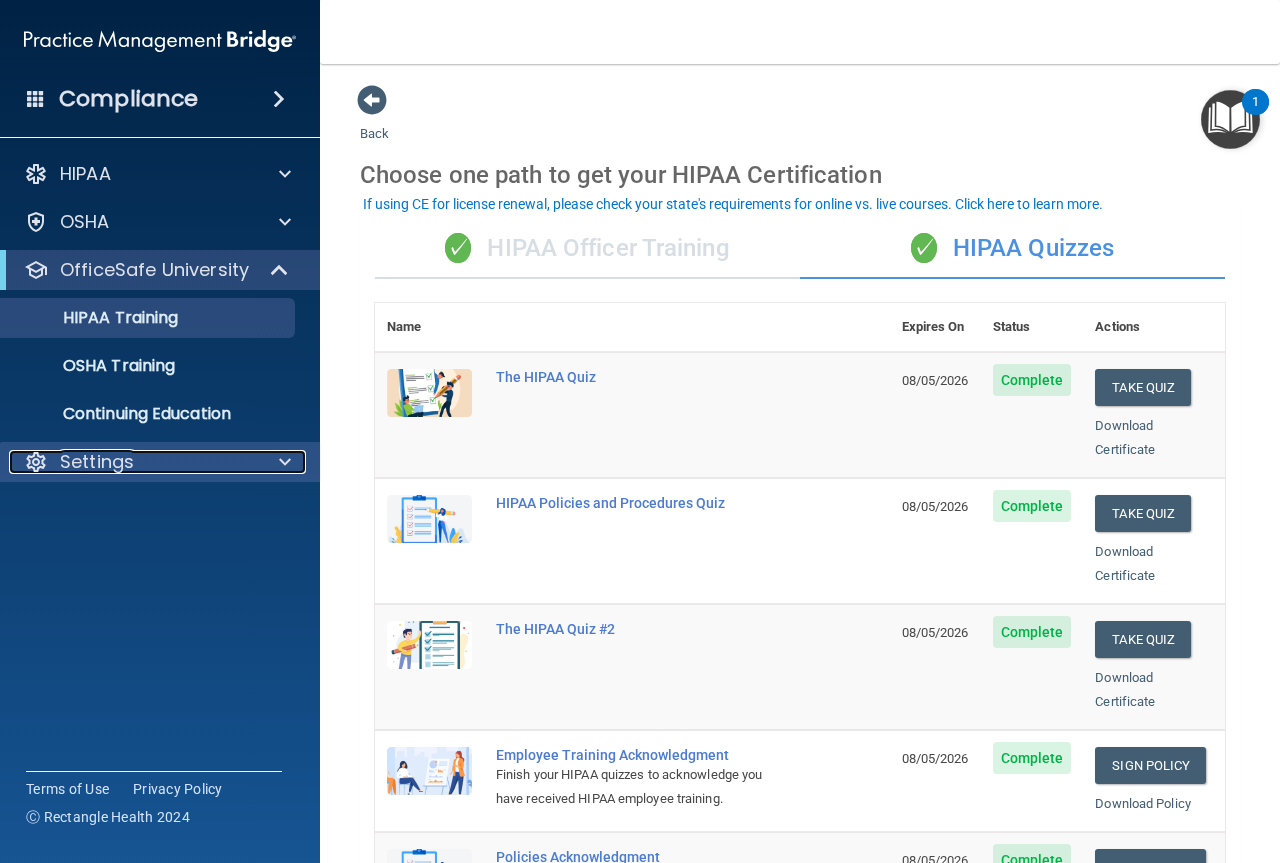 click at bounding box center [285, 462] 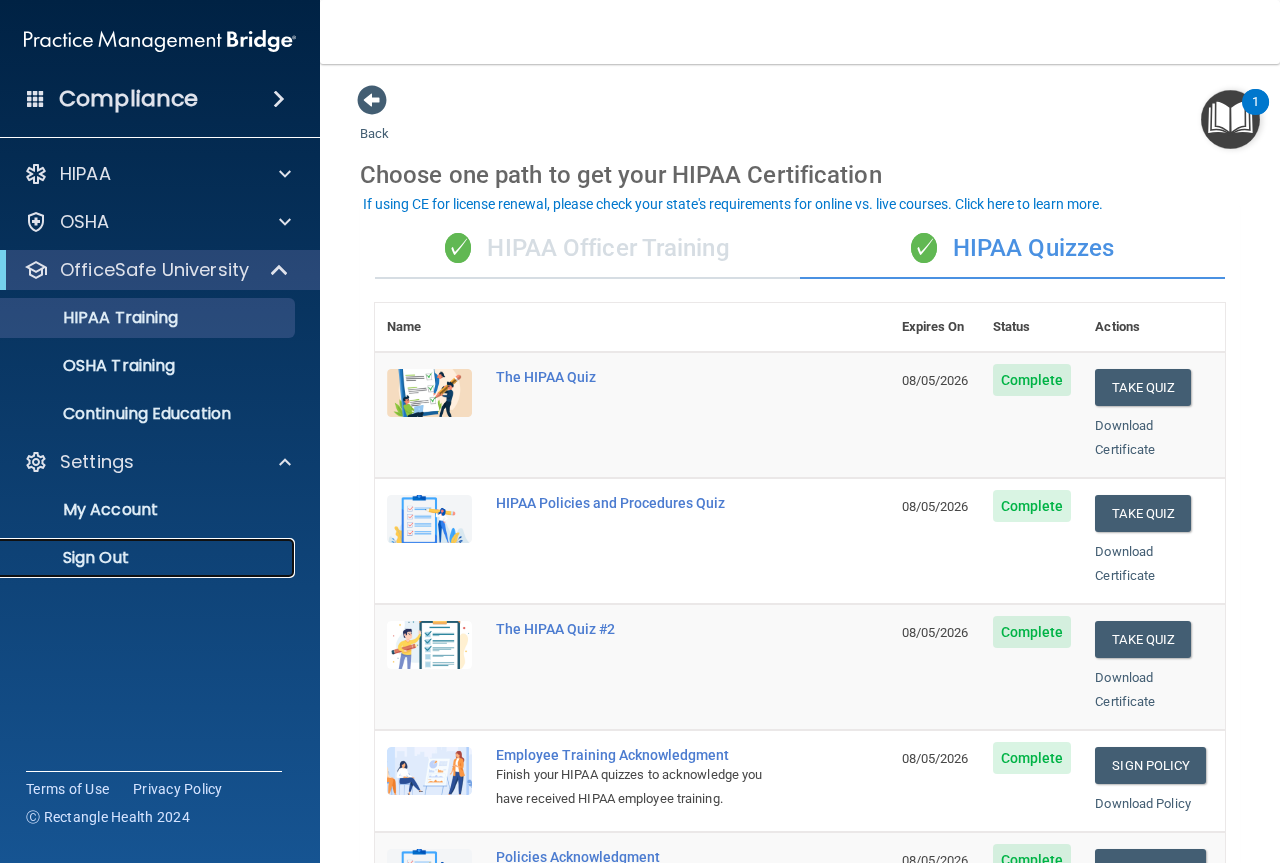 click on "Sign Out" at bounding box center [149, 558] 